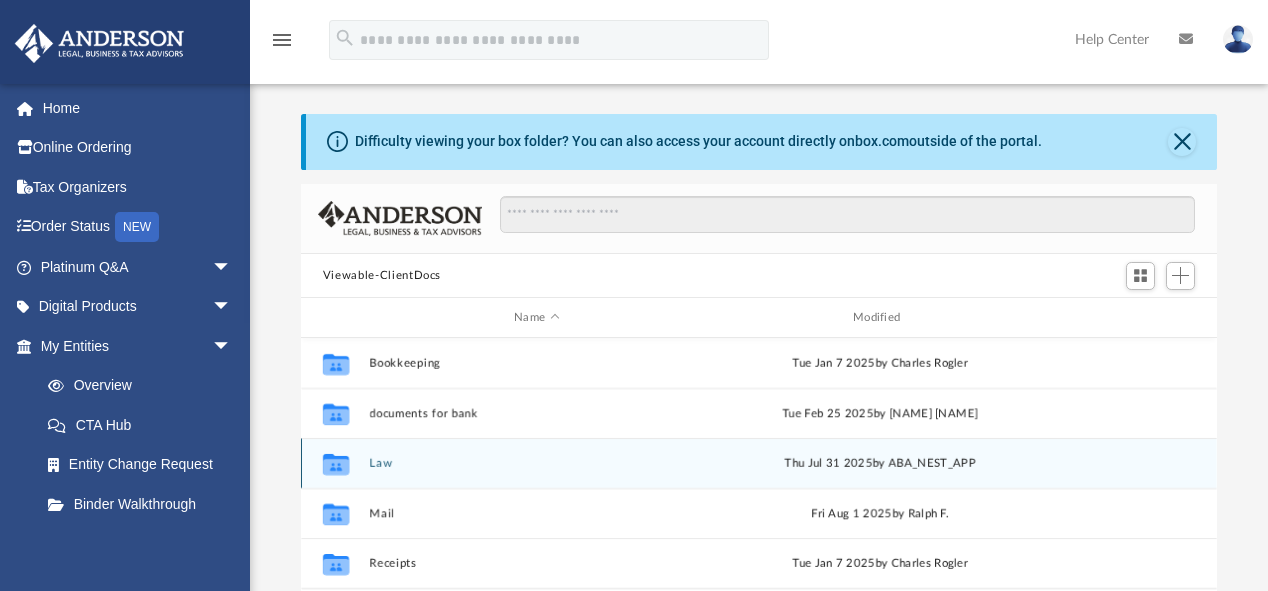 scroll, scrollTop: 0, scrollLeft: 0, axis: both 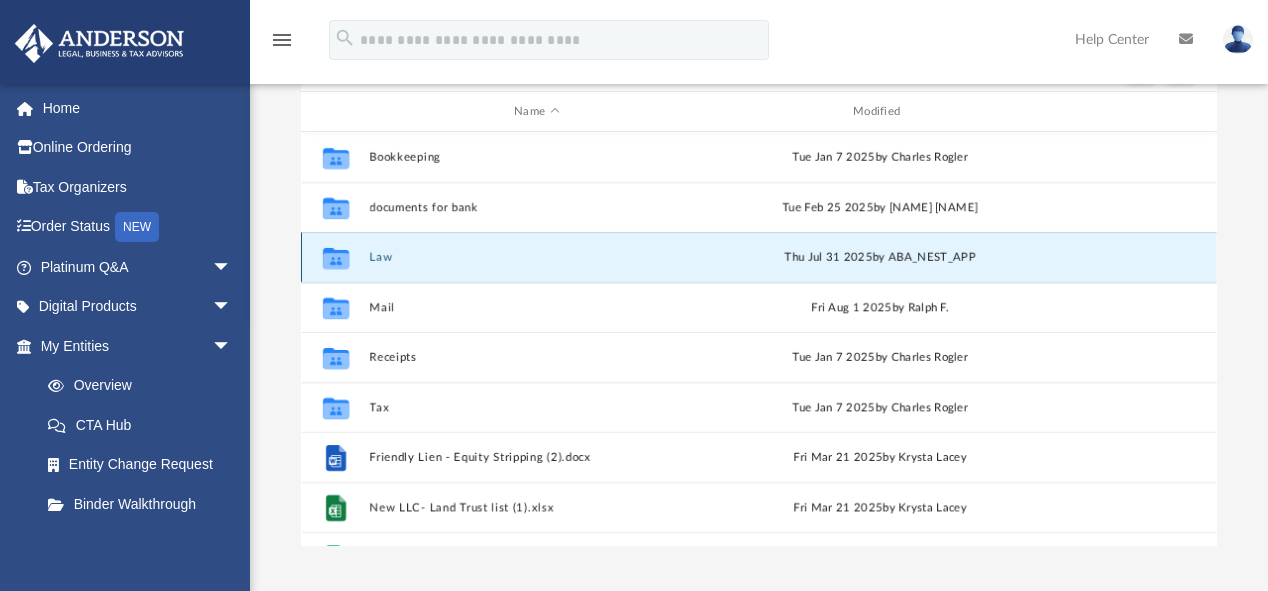 click on "Law" at bounding box center (536, 257) 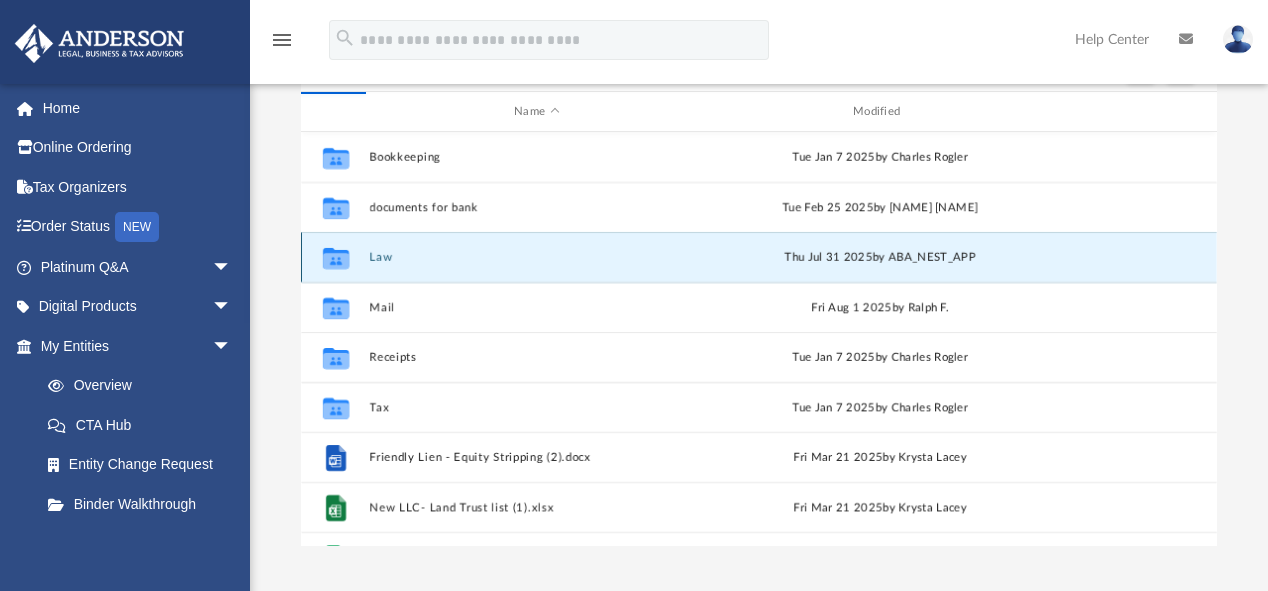 click on "Law" at bounding box center (536, 257) 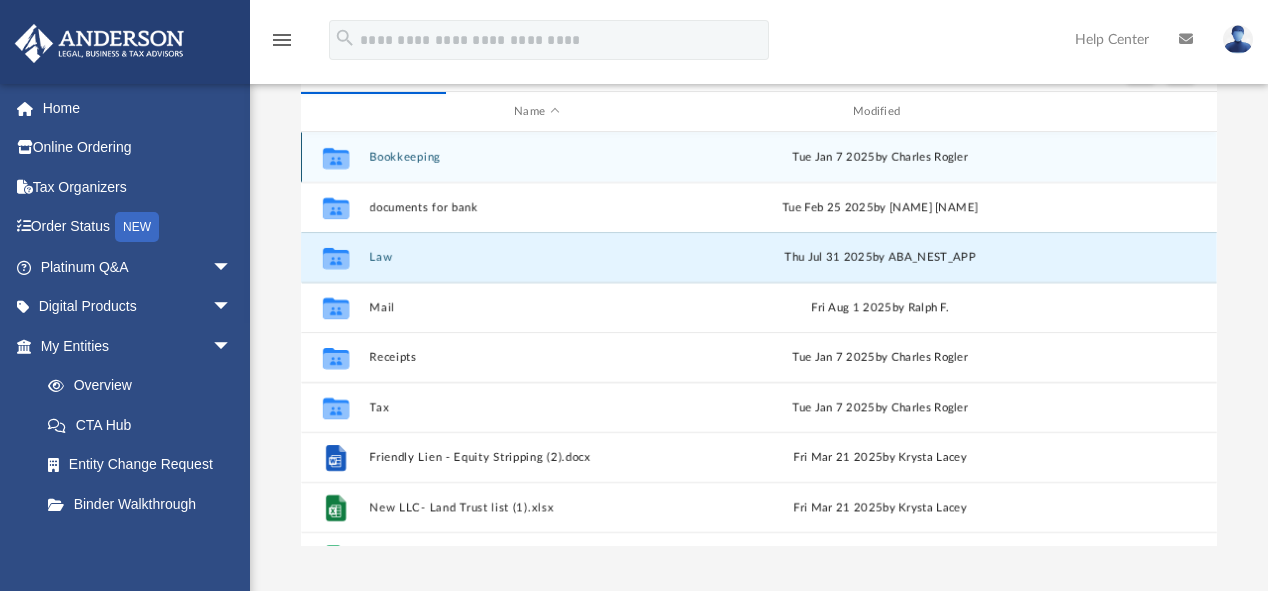 click on "Bookkeeping" at bounding box center (536, 157) 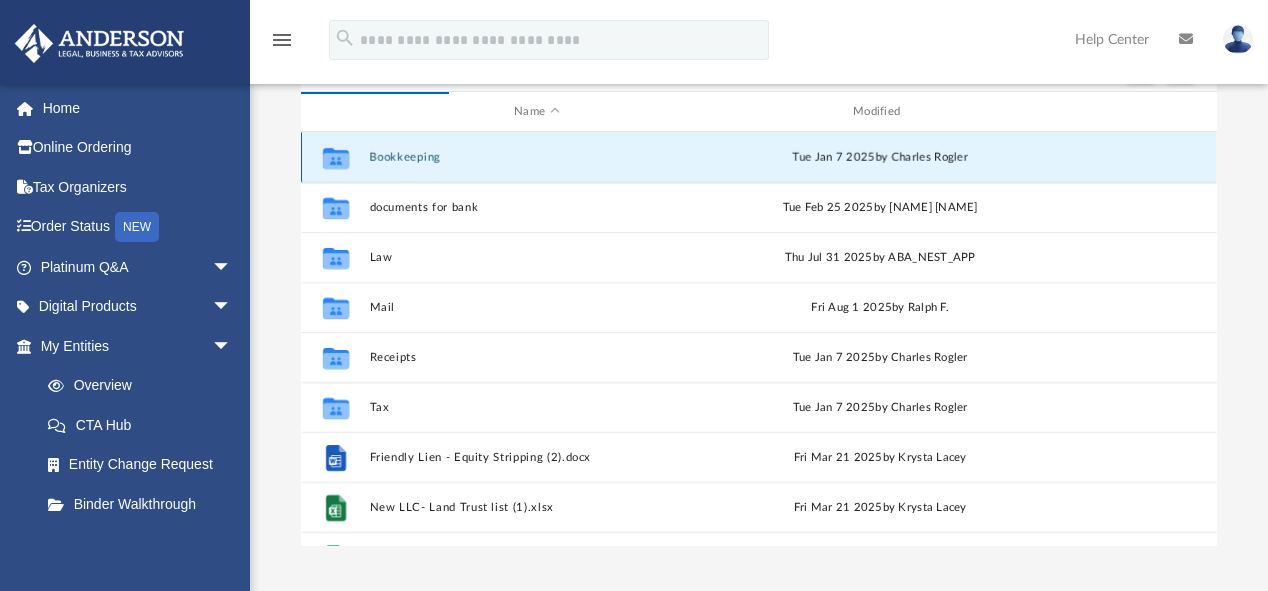 click on "Bookkeeping" at bounding box center (536, 157) 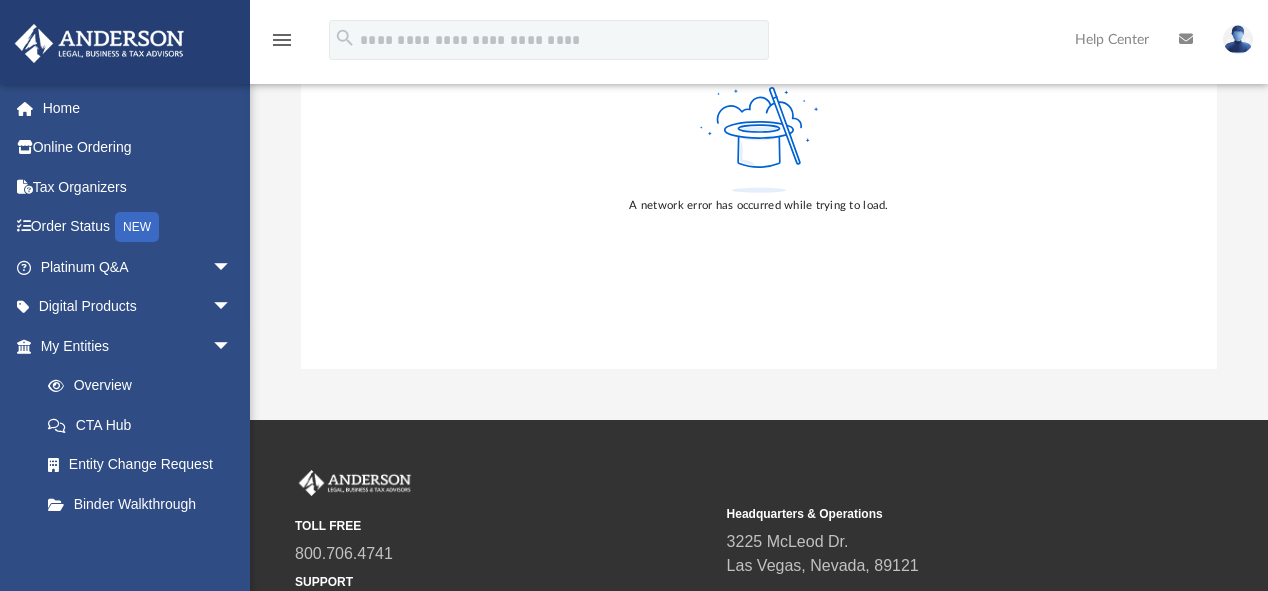 scroll, scrollTop: 0, scrollLeft: 0, axis: both 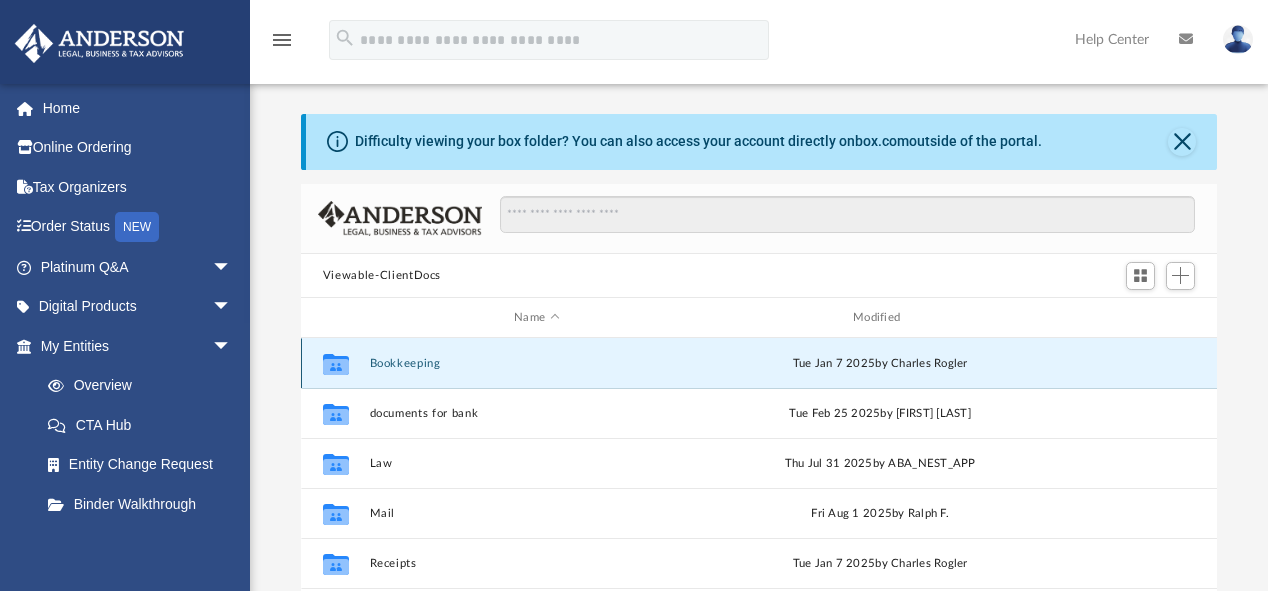 click on "Bookkeeping" at bounding box center (536, 363) 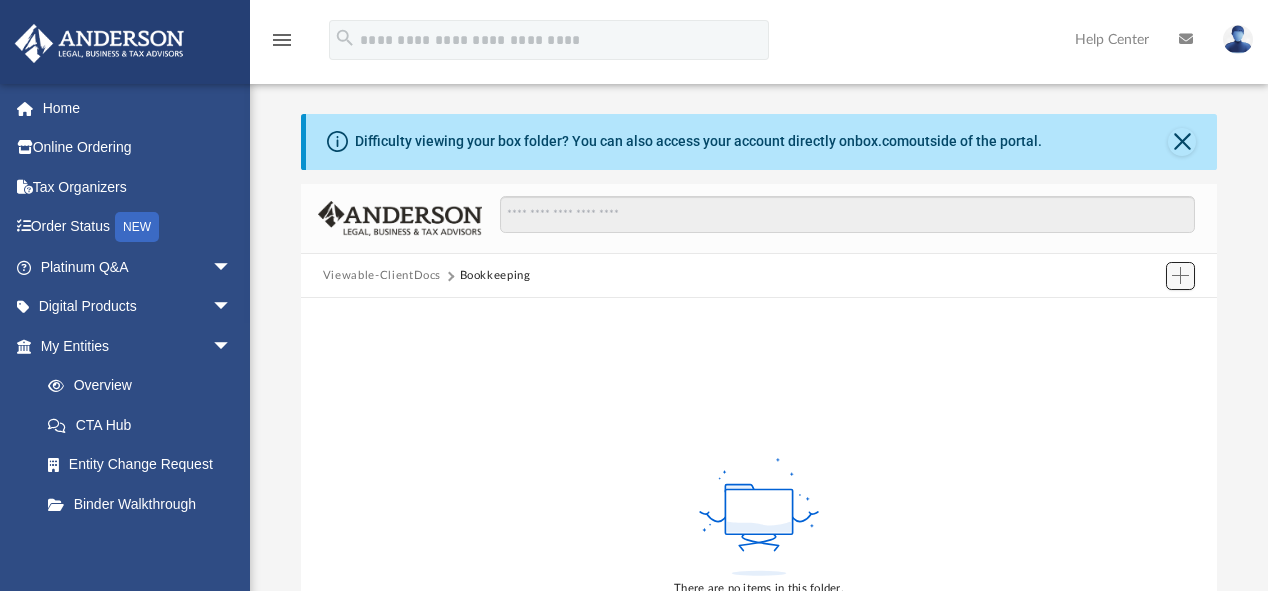 click at bounding box center [1180, 275] 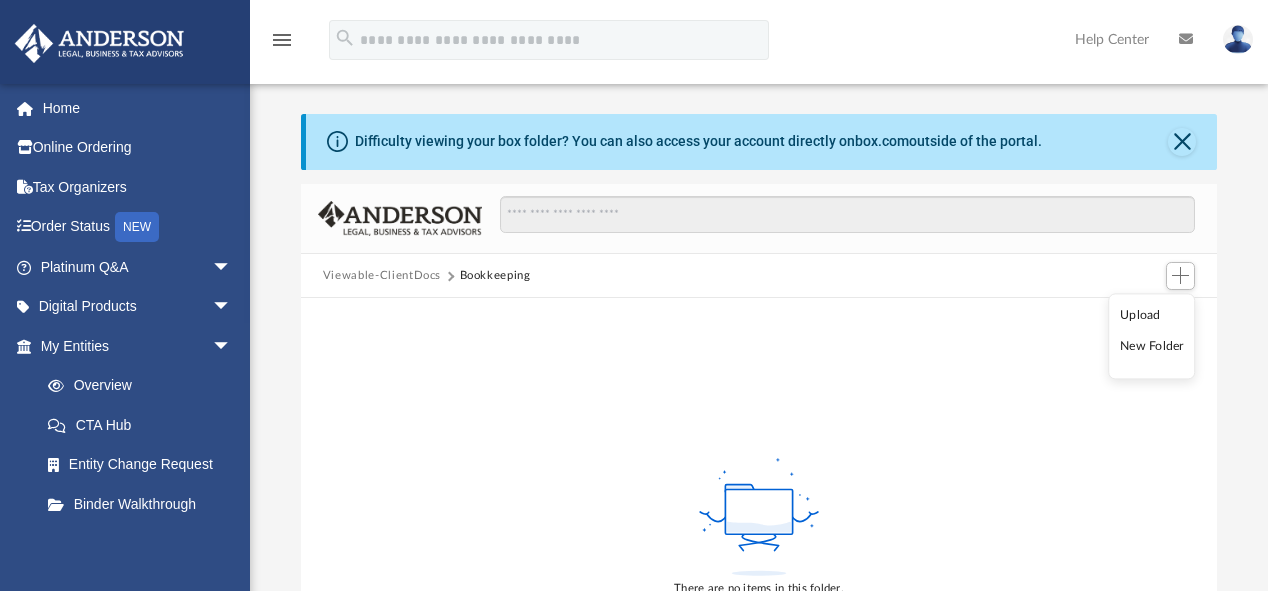click on "Viewable-ClientDocs" at bounding box center [382, 276] 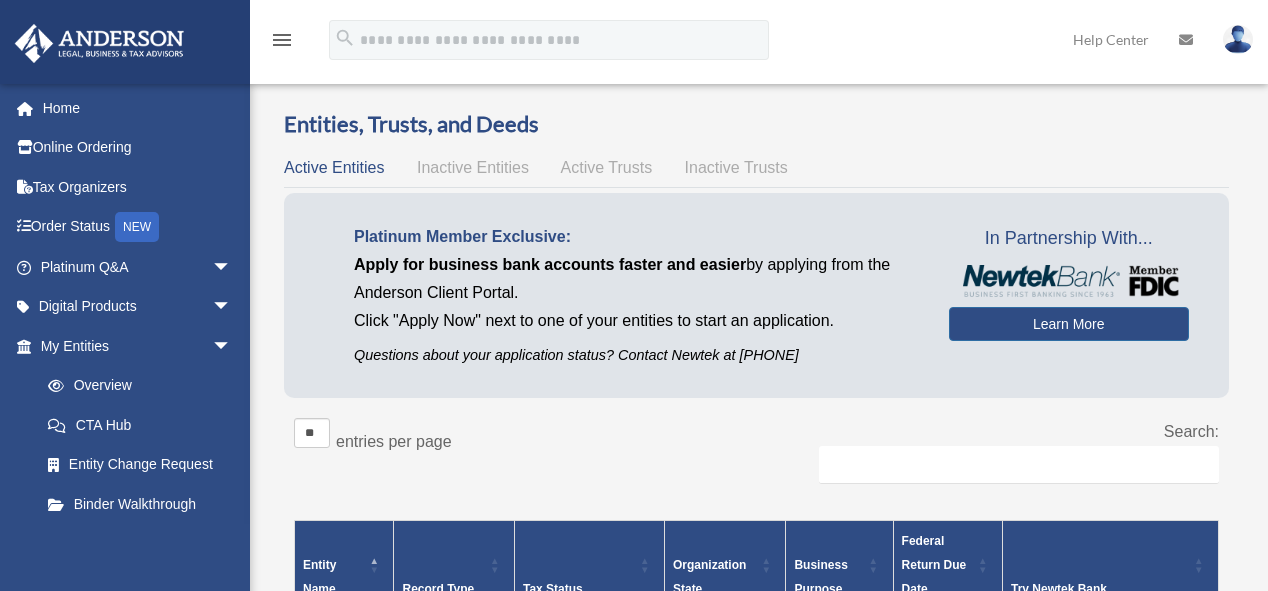 scroll, scrollTop: 444, scrollLeft: 0, axis: vertical 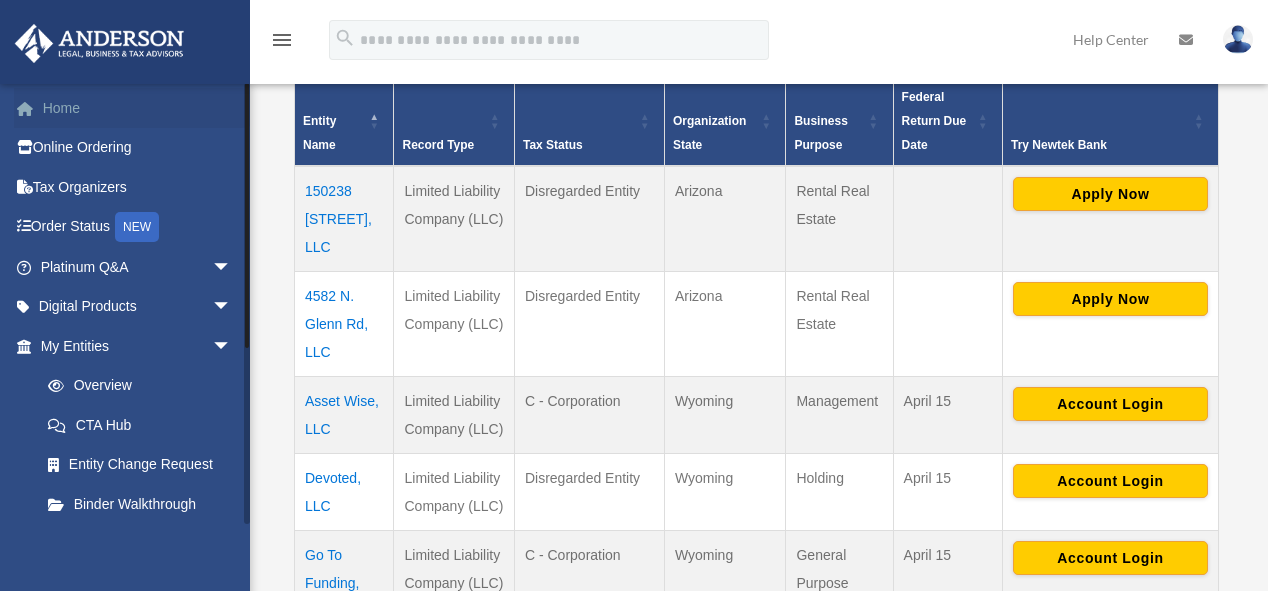 click on "Home" at bounding box center [138, 108] 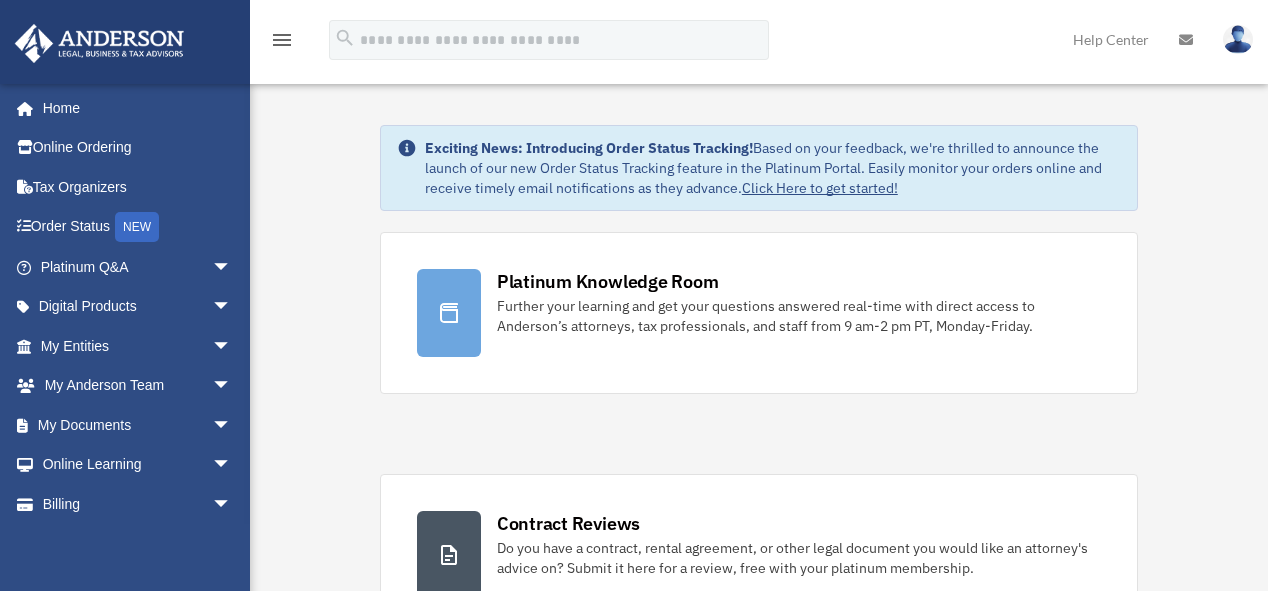 scroll, scrollTop: 0, scrollLeft: 0, axis: both 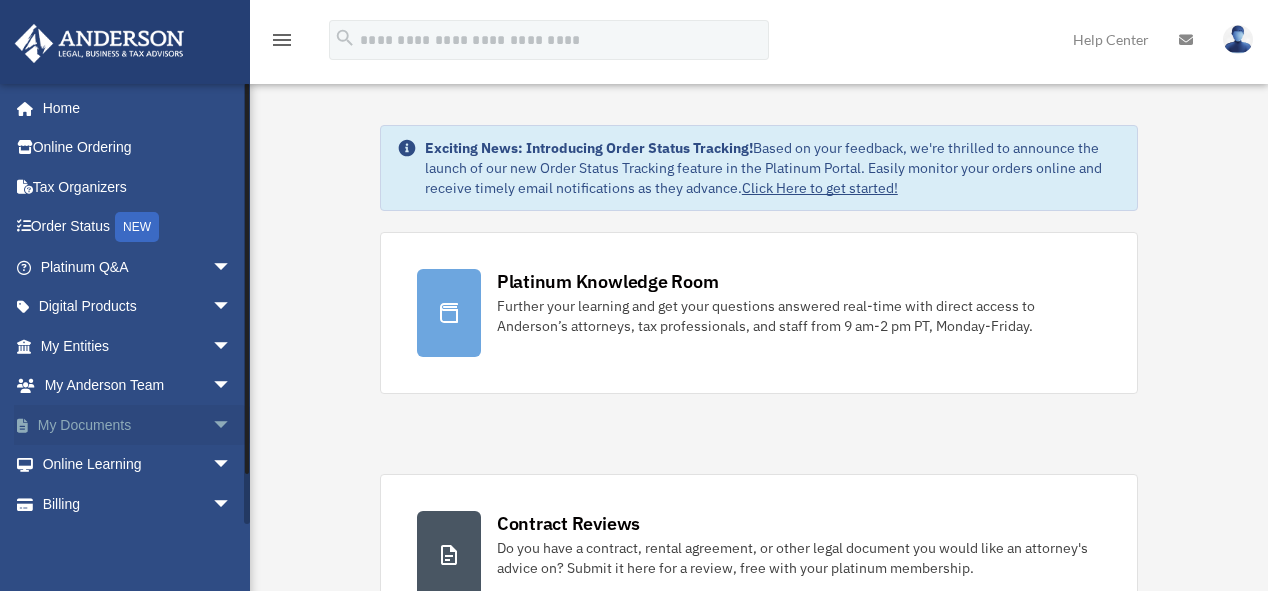 click on "My Documents arrow_drop_down" at bounding box center (138, 425) 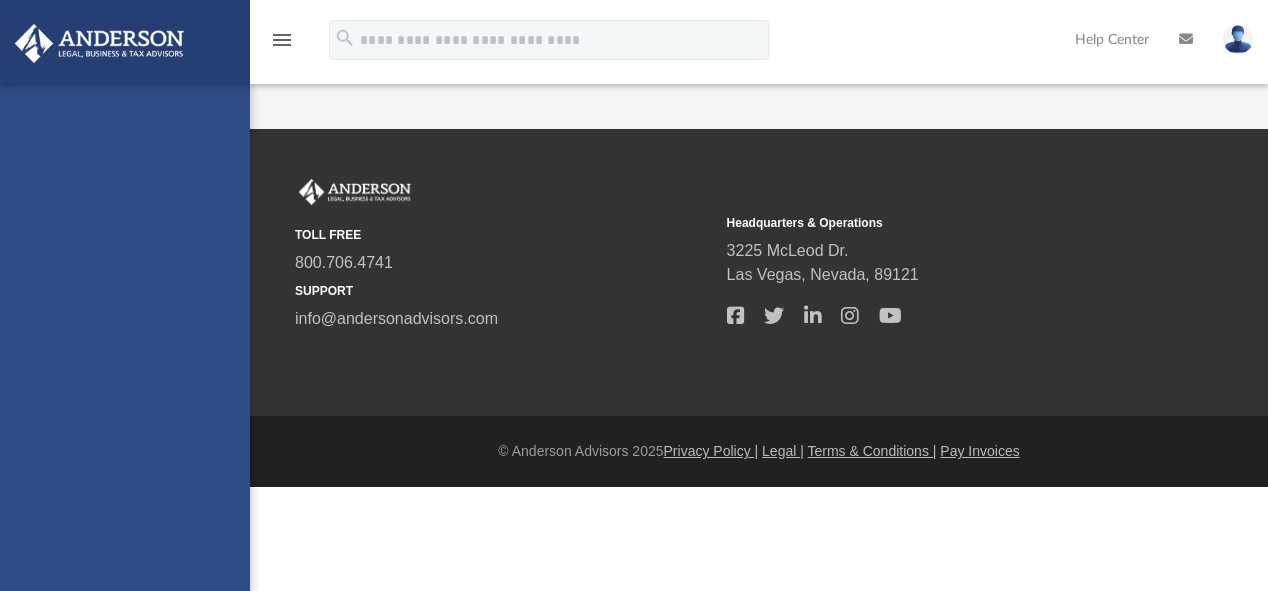 scroll, scrollTop: 0, scrollLeft: 0, axis: both 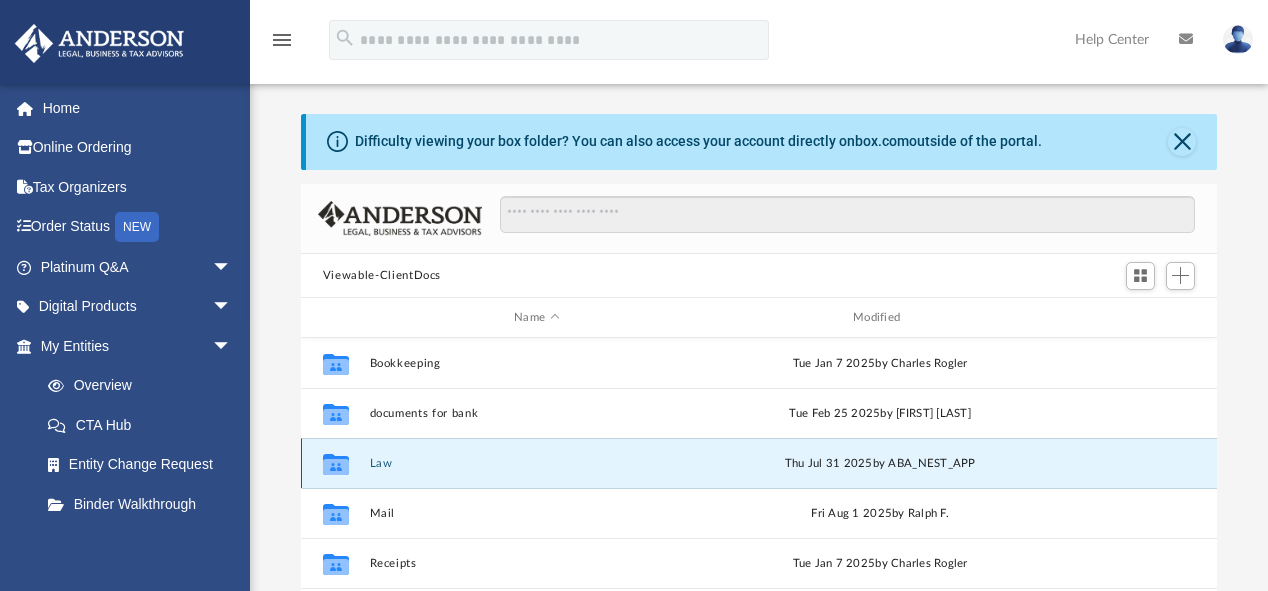 click on "Law" at bounding box center [536, 463] 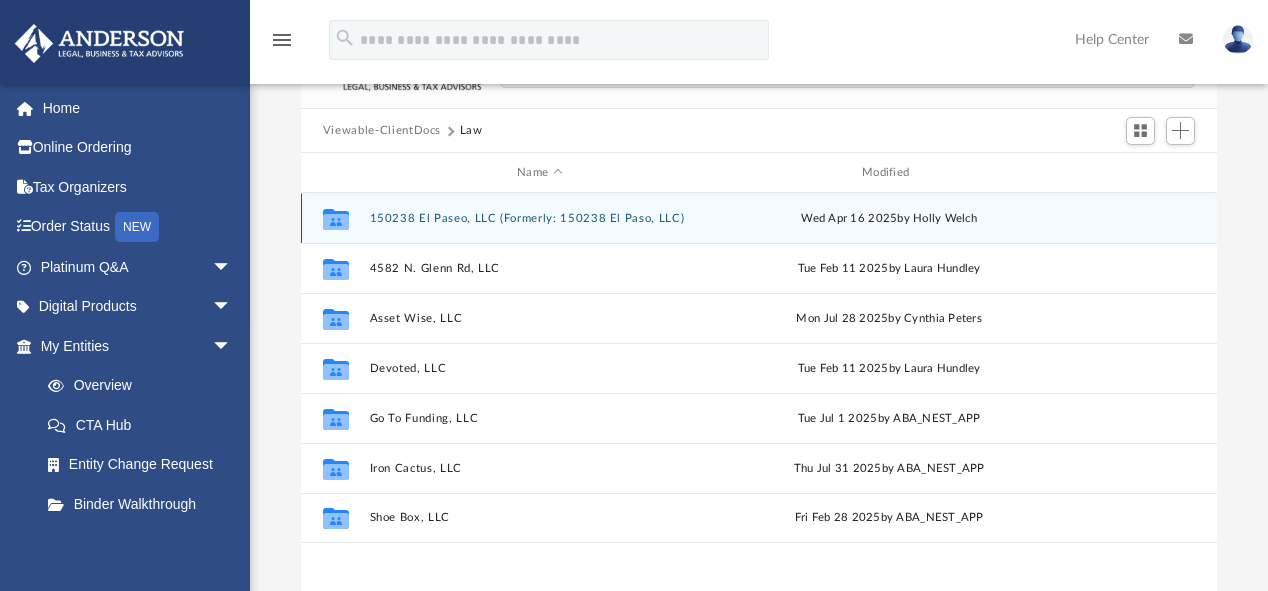 scroll, scrollTop: 147, scrollLeft: 0, axis: vertical 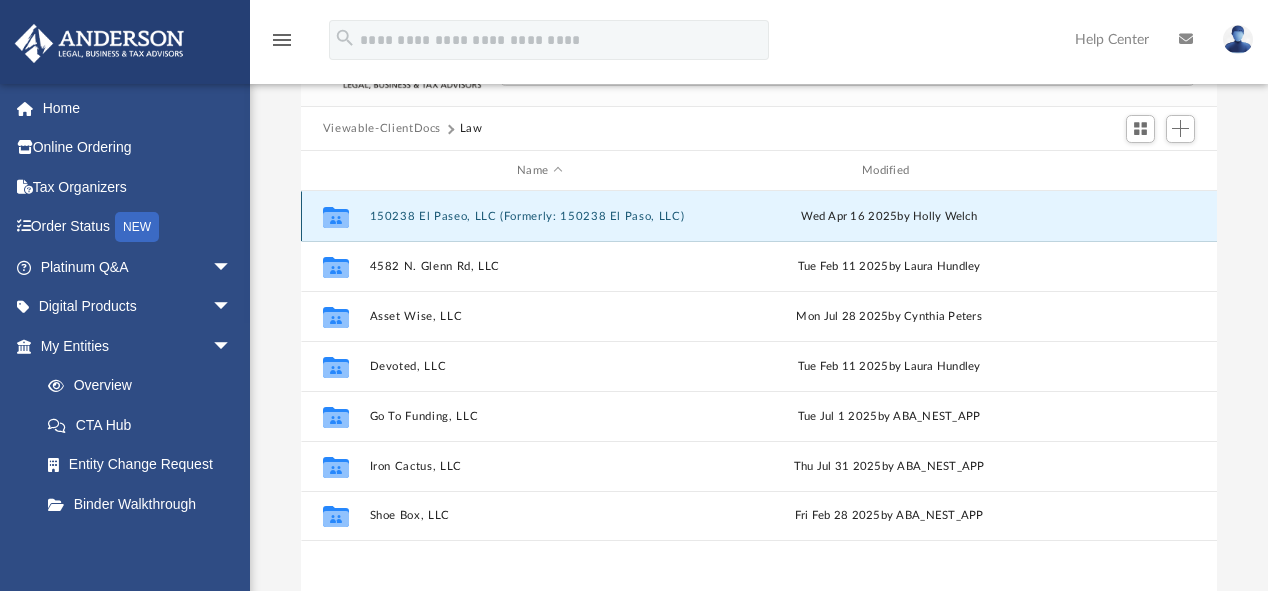 click on "150238 El Paseo, LLC (Formerly: 150238 El Paso, LLC)" at bounding box center (539, 216) 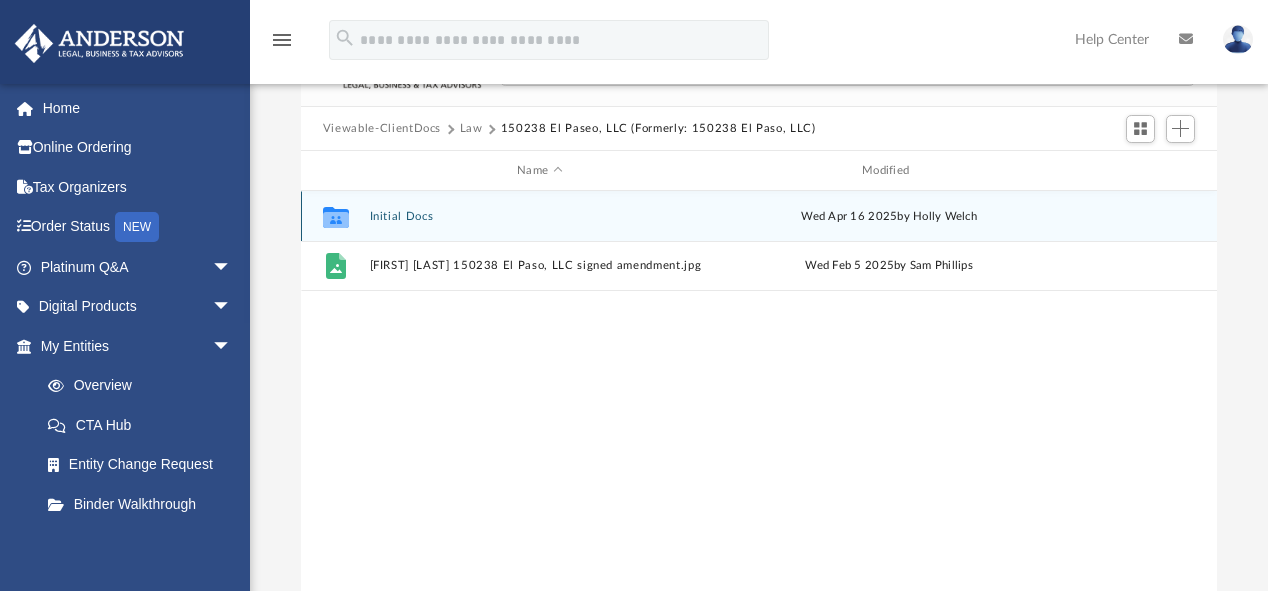 click on "Initial Docs" at bounding box center [539, 216] 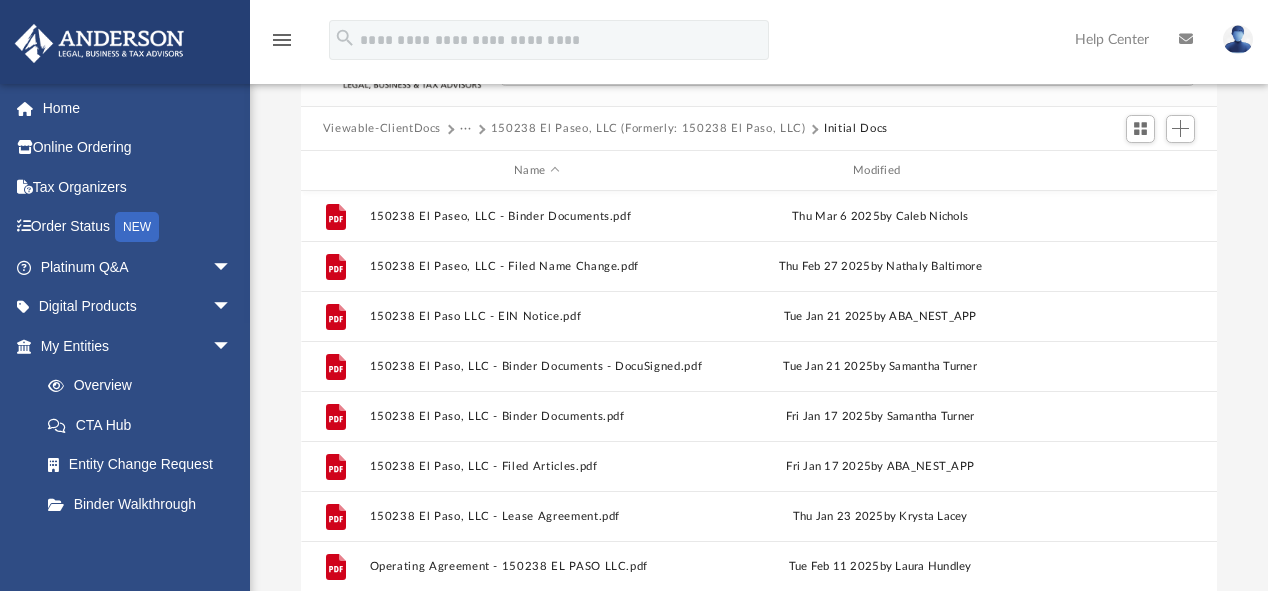 scroll, scrollTop: 36, scrollLeft: 0, axis: vertical 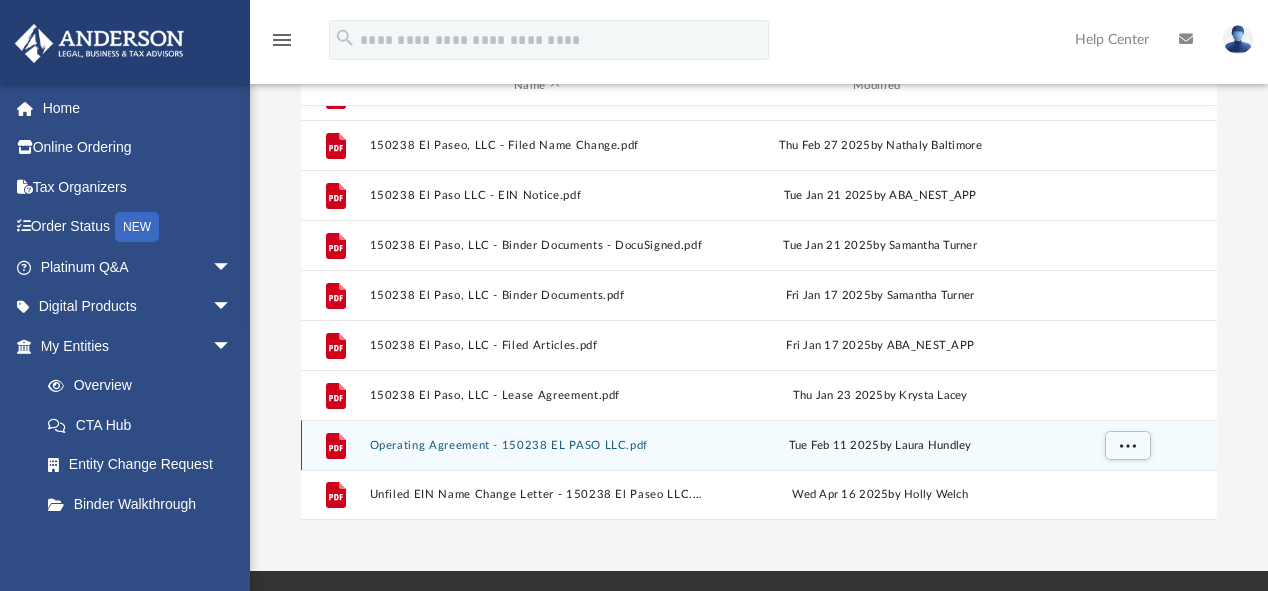 click on "File Operating Agreement - 150238 EL PASO LLC.pdf Tue Feb 11 2025  by Laura Hundley" at bounding box center [759, 445] 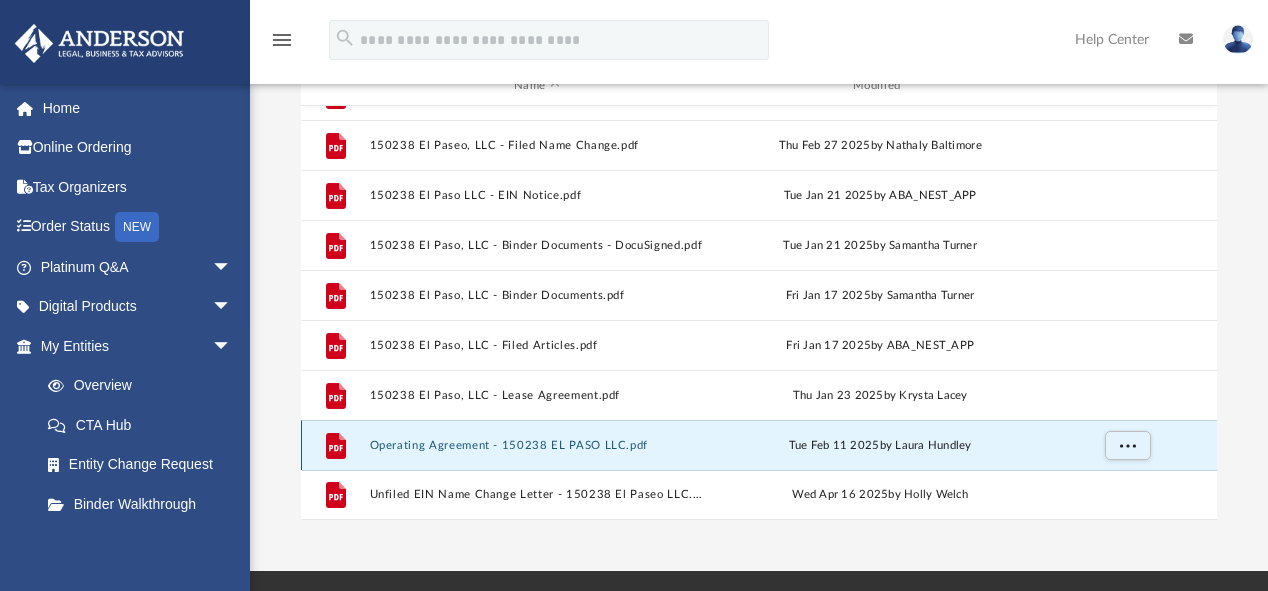 click on "File Operating Agreement - 150238 EL PASO LLC.pdf Tue Feb 11 2025  by Laura Hundley" at bounding box center [759, 445] 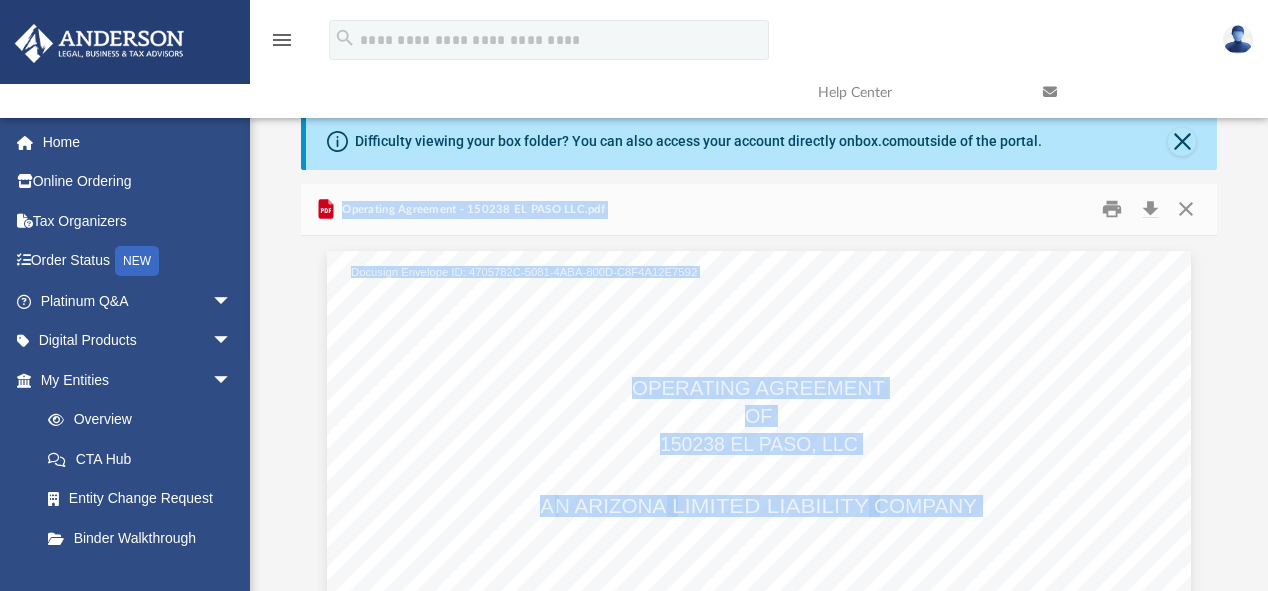 scroll, scrollTop: 22, scrollLeft: 0, axis: vertical 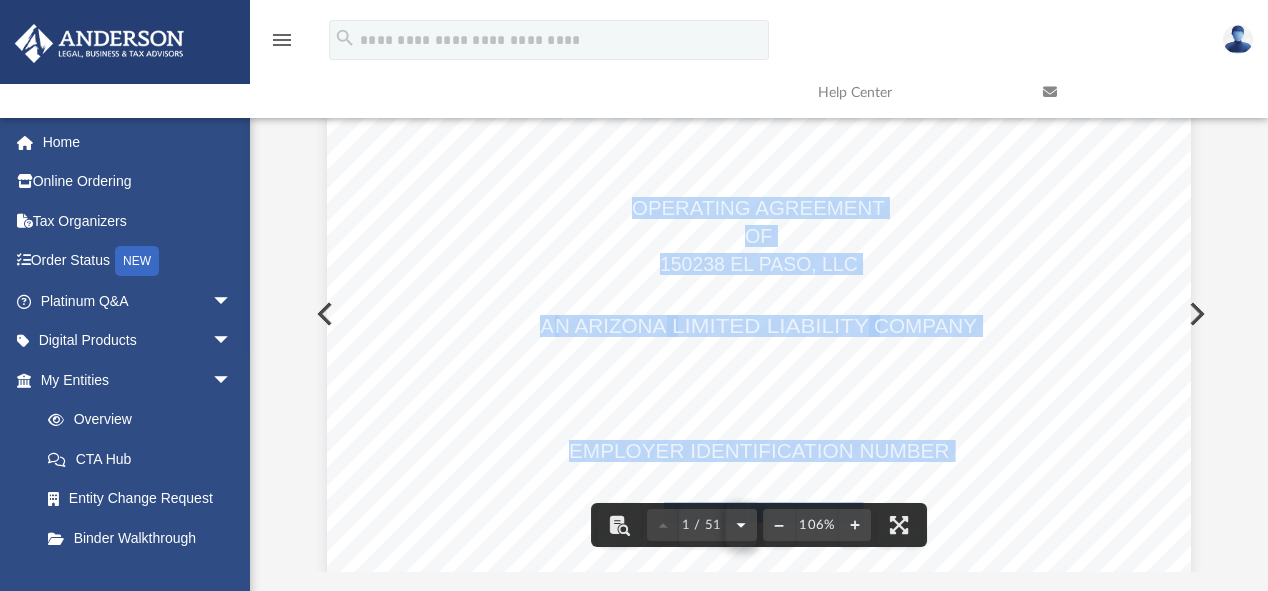 click at bounding box center (741, 525) 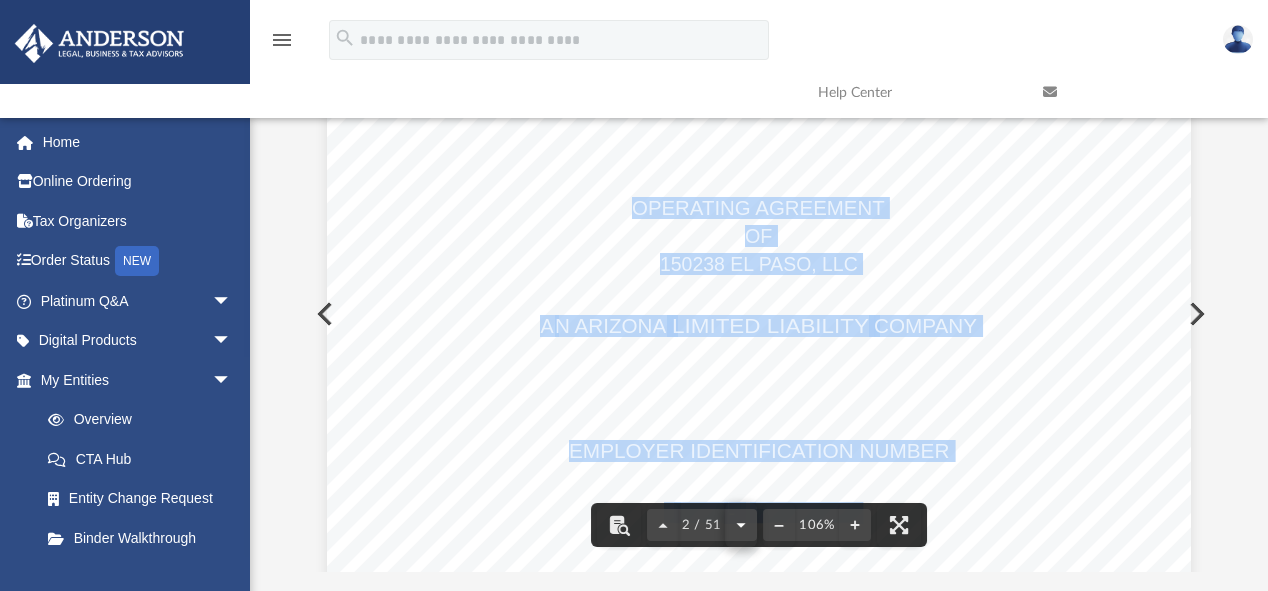 scroll, scrollTop: 1148, scrollLeft: 0, axis: vertical 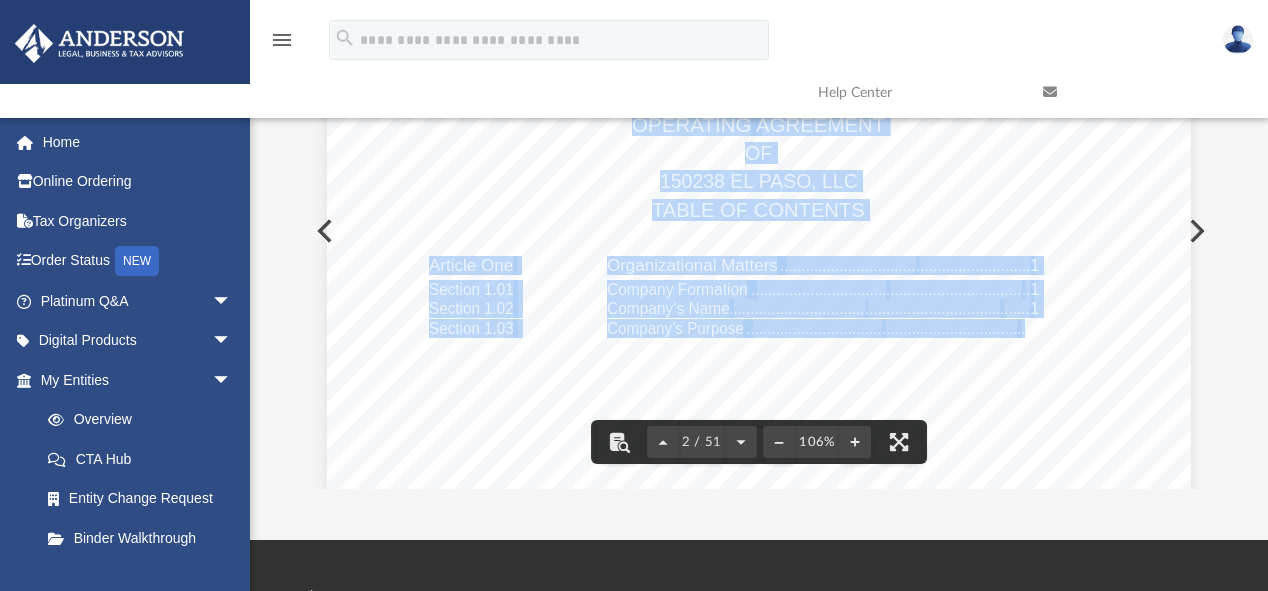 drag, startPoint x: 1020, startPoint y: 326, endPoint x: 1032, endPoint y: 139, distance: 187.38463 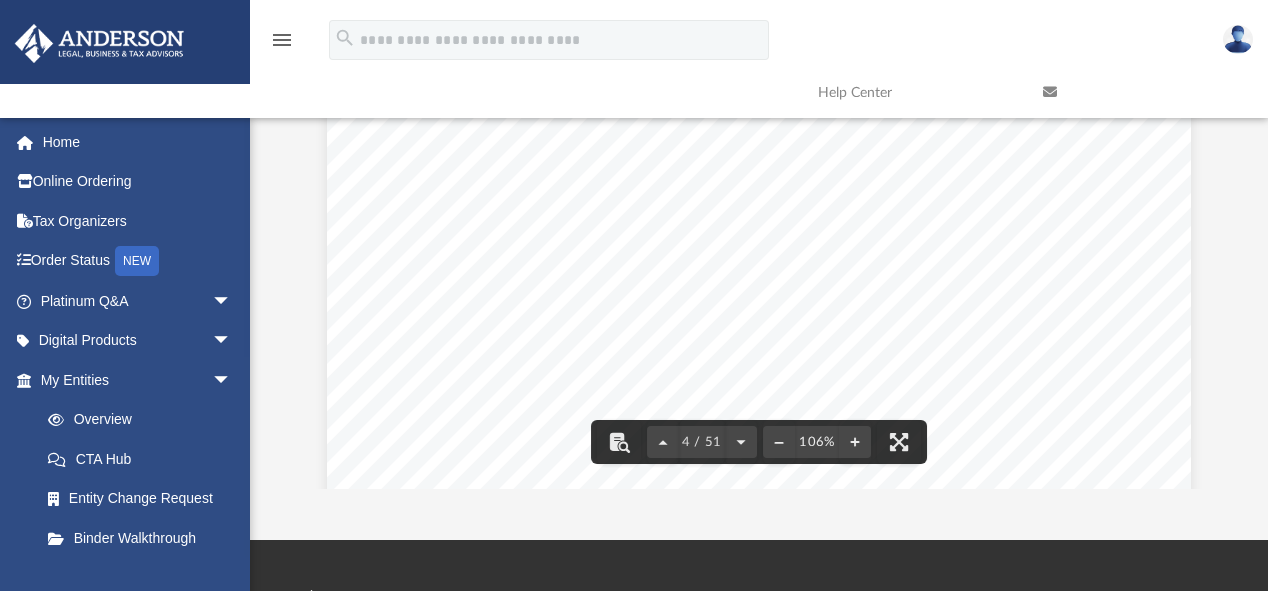 scroll, scrollTop: 3489, scrollLeft: 0, axis: vertical 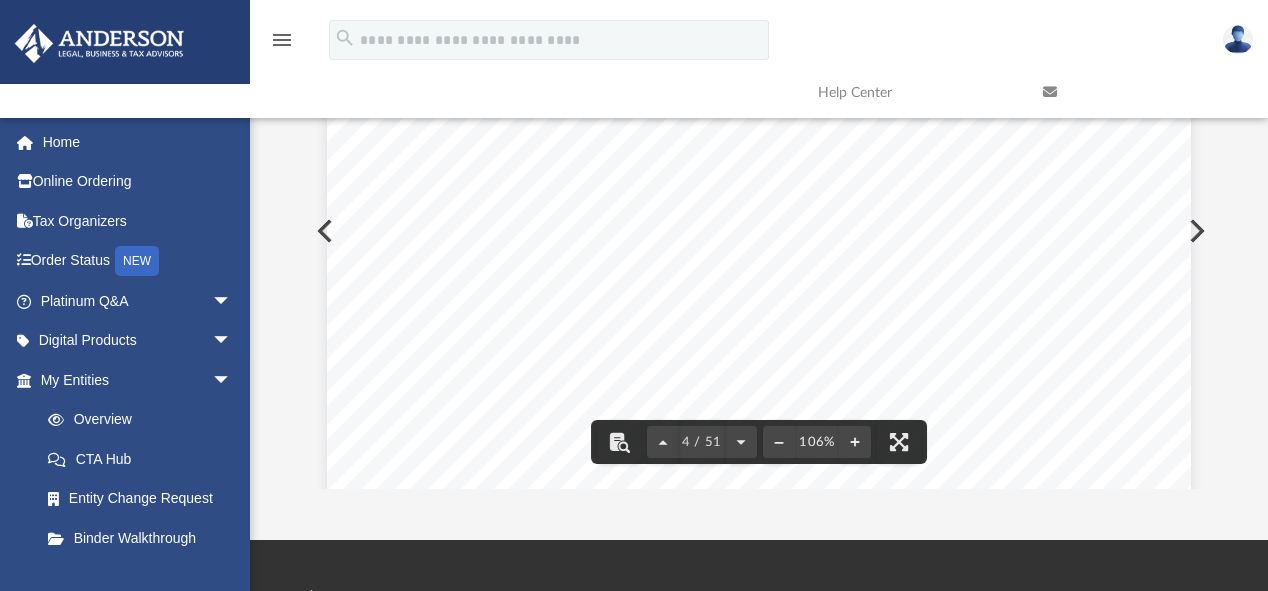 click on "................................" at bounding box center (869, 329) 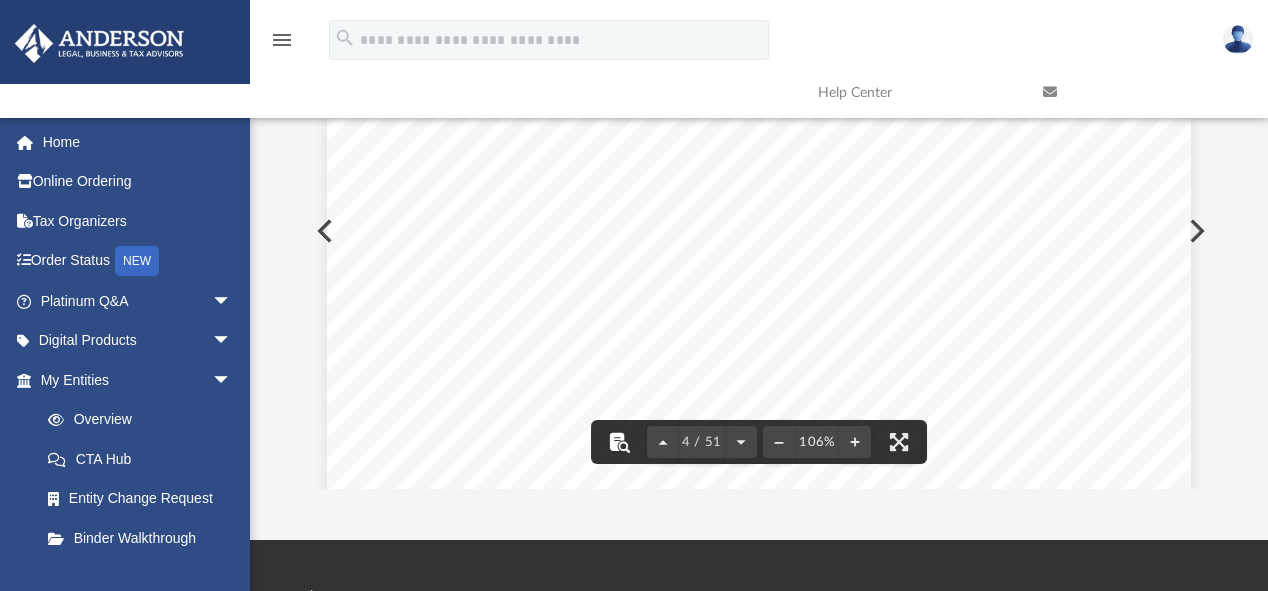 click at bounding box center (619, 442) 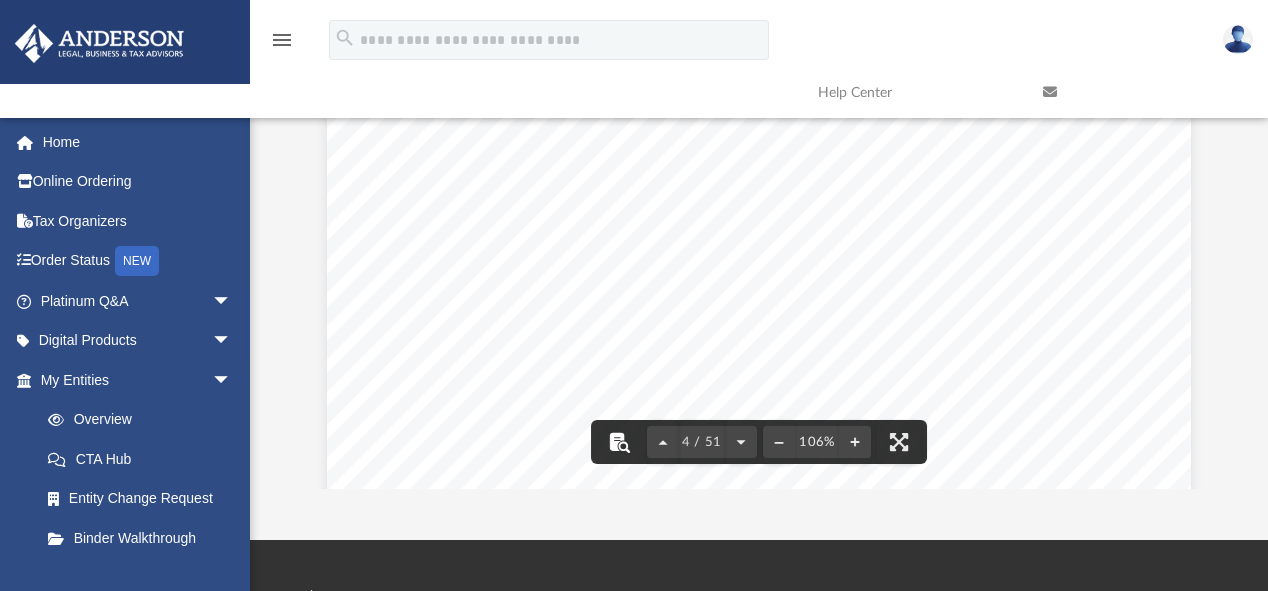 click at bounding box center [619, 442] 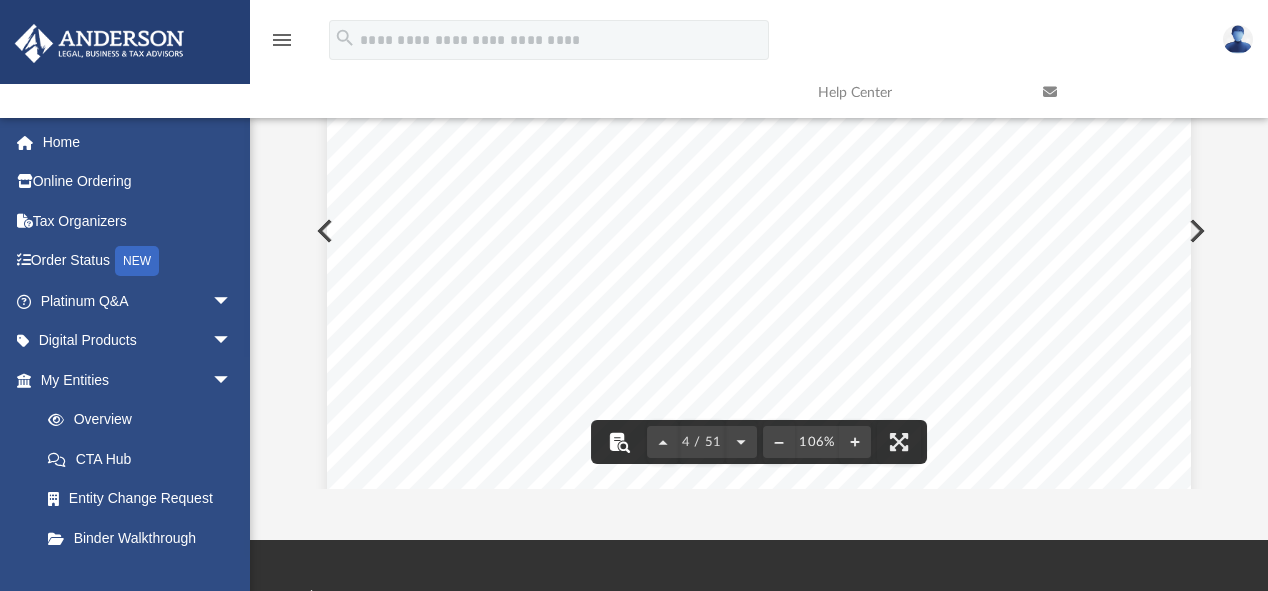 click at bounding box center [619, 442] 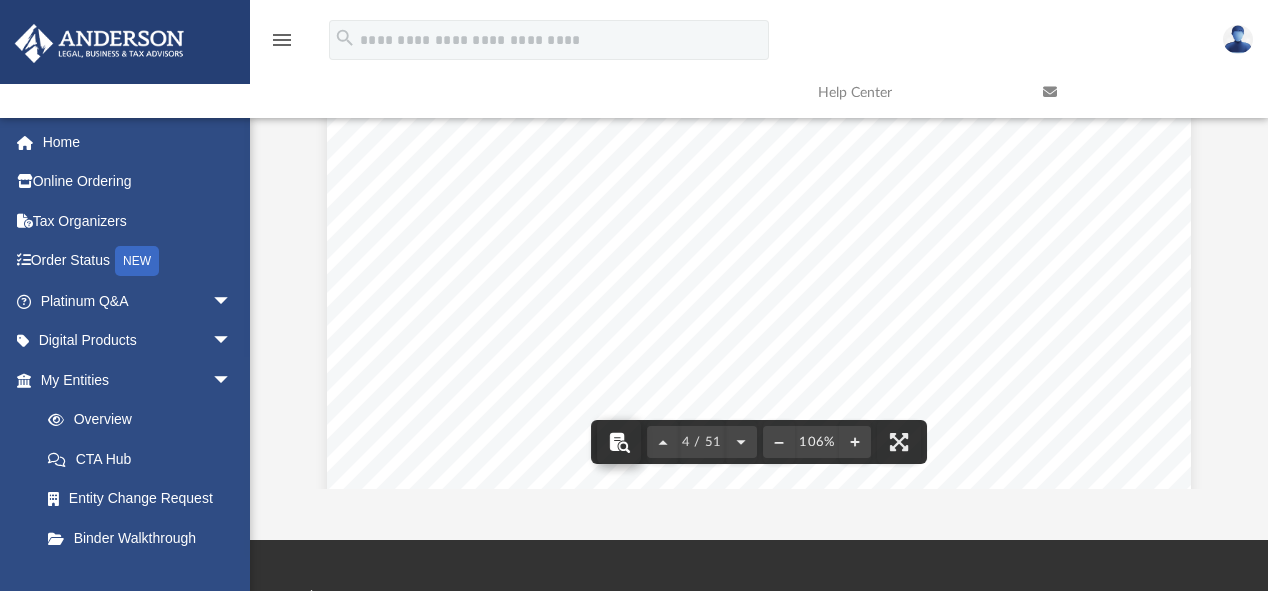 scroll, scrollTop: 254, scrollLeft: 0, axis: vertical 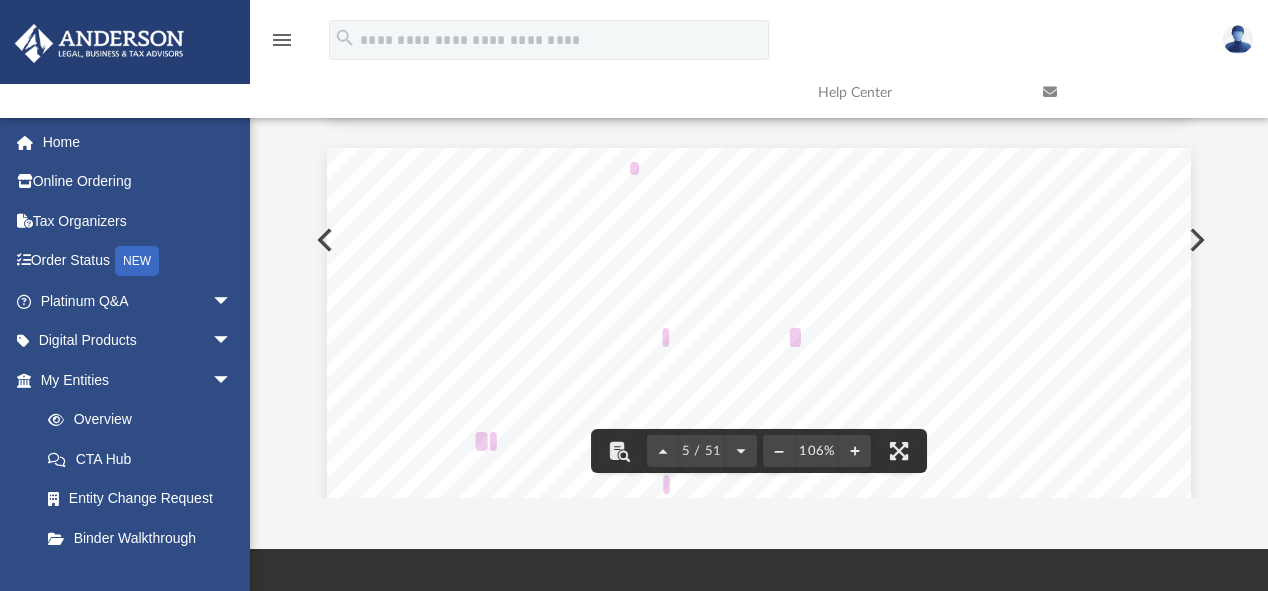type on "*" 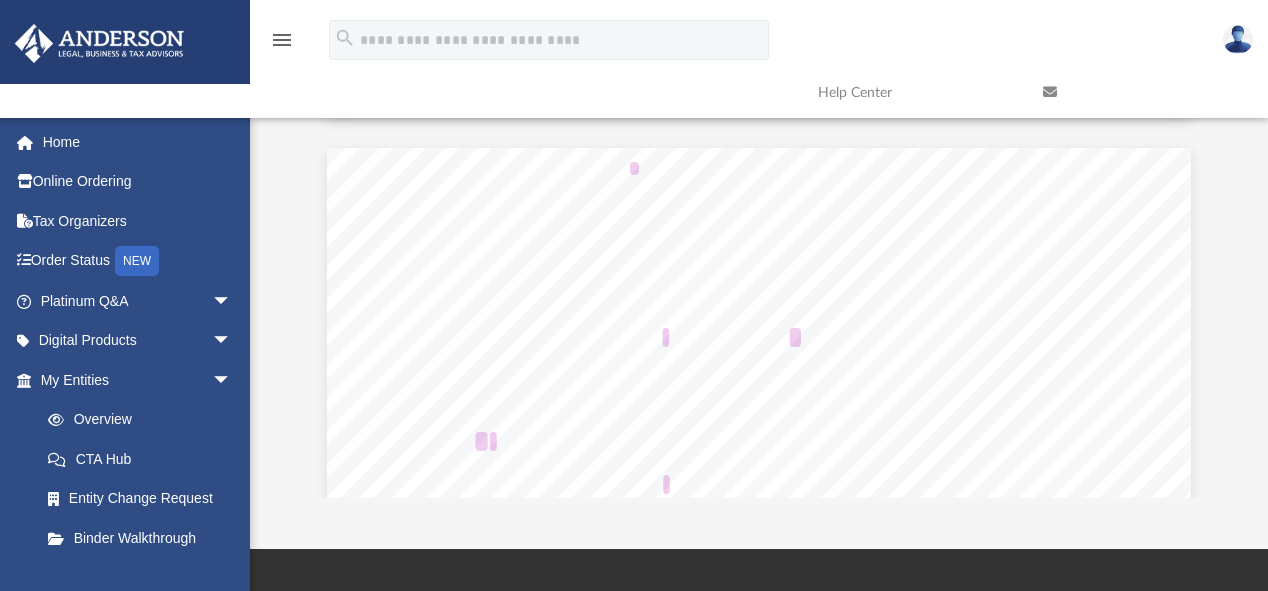 drag, startPoint x: 620, startPoint y: 216, endPoint x: 507, endPoint y: 210, distance: 113.15918 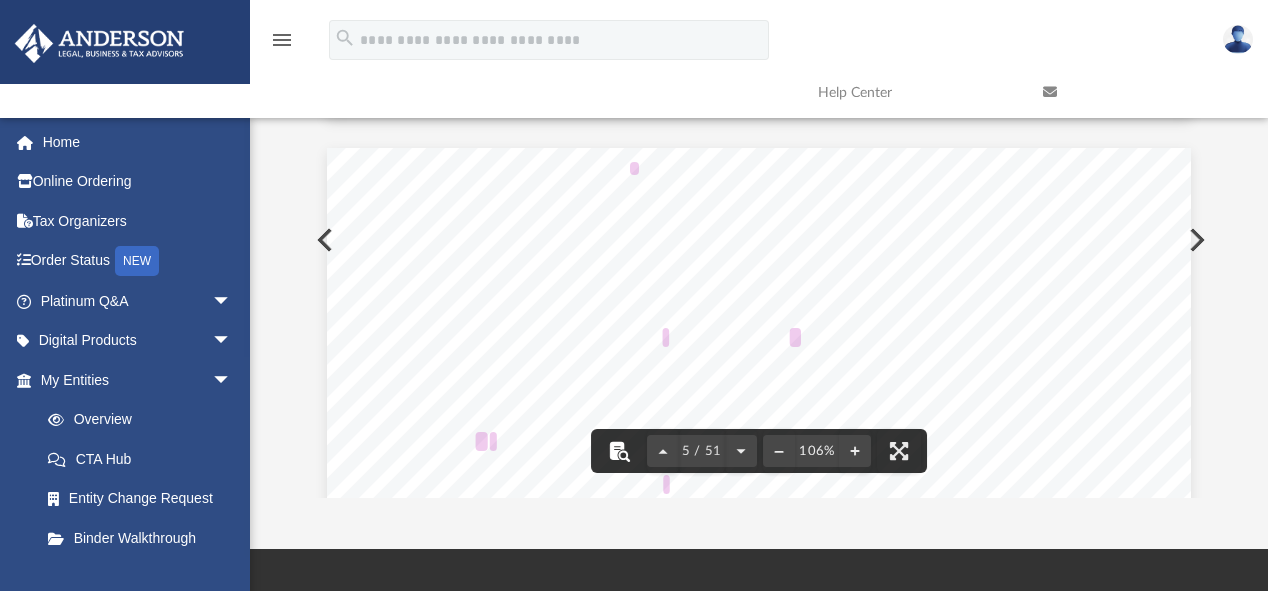 click at bounding box center (619, 451) 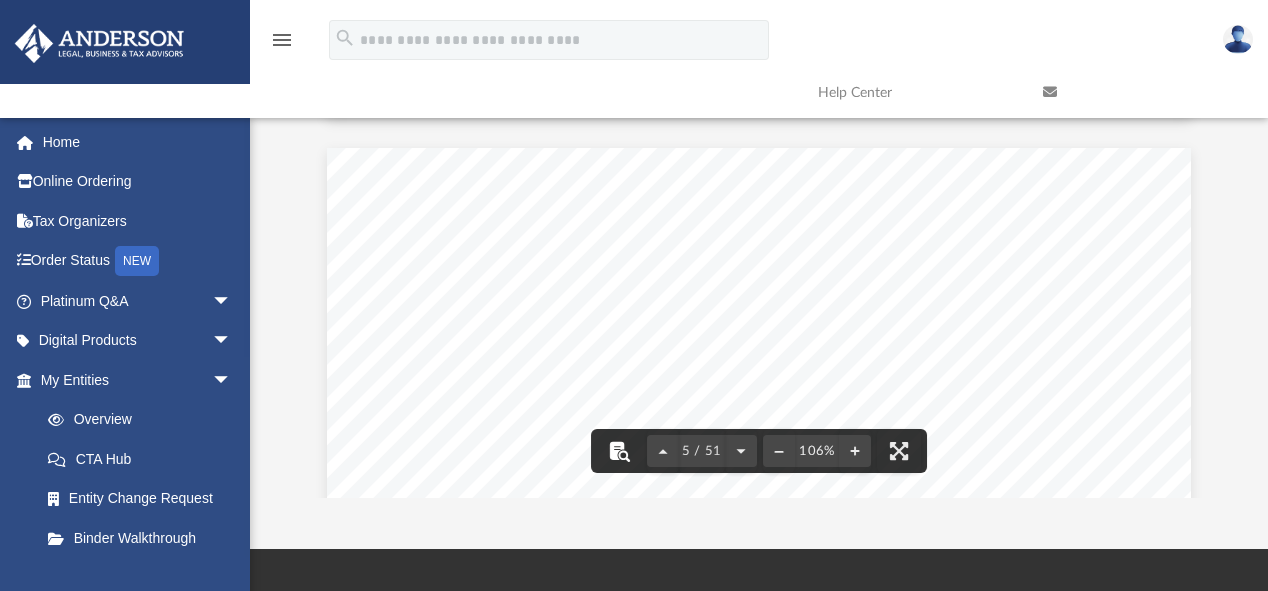 type 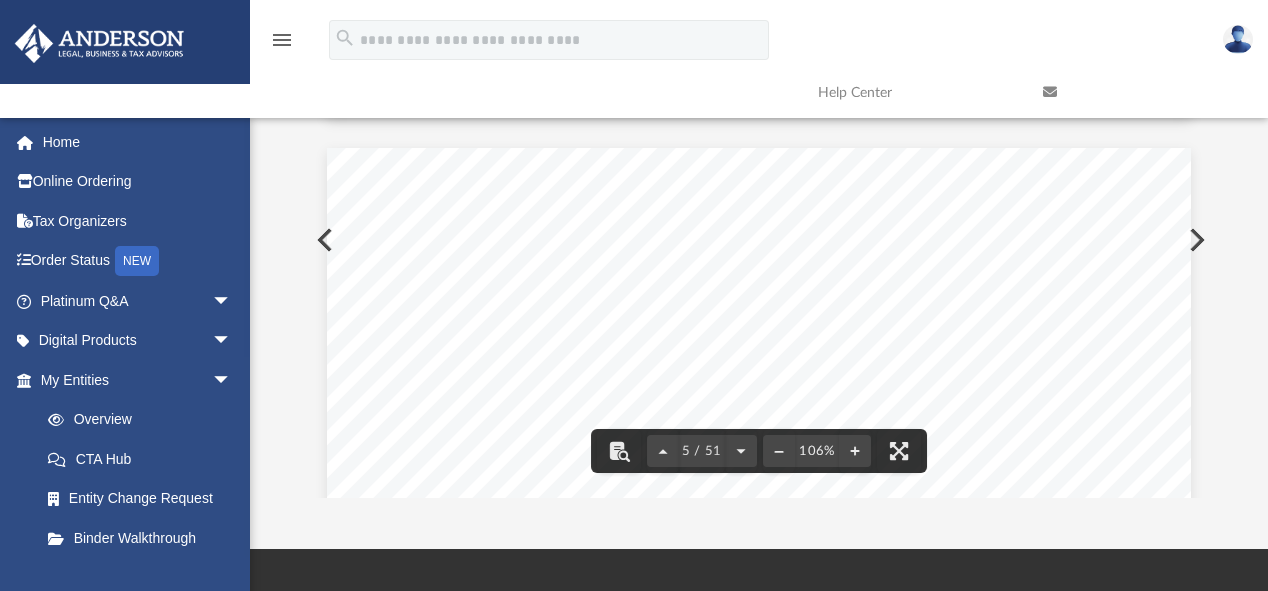 type on "*" 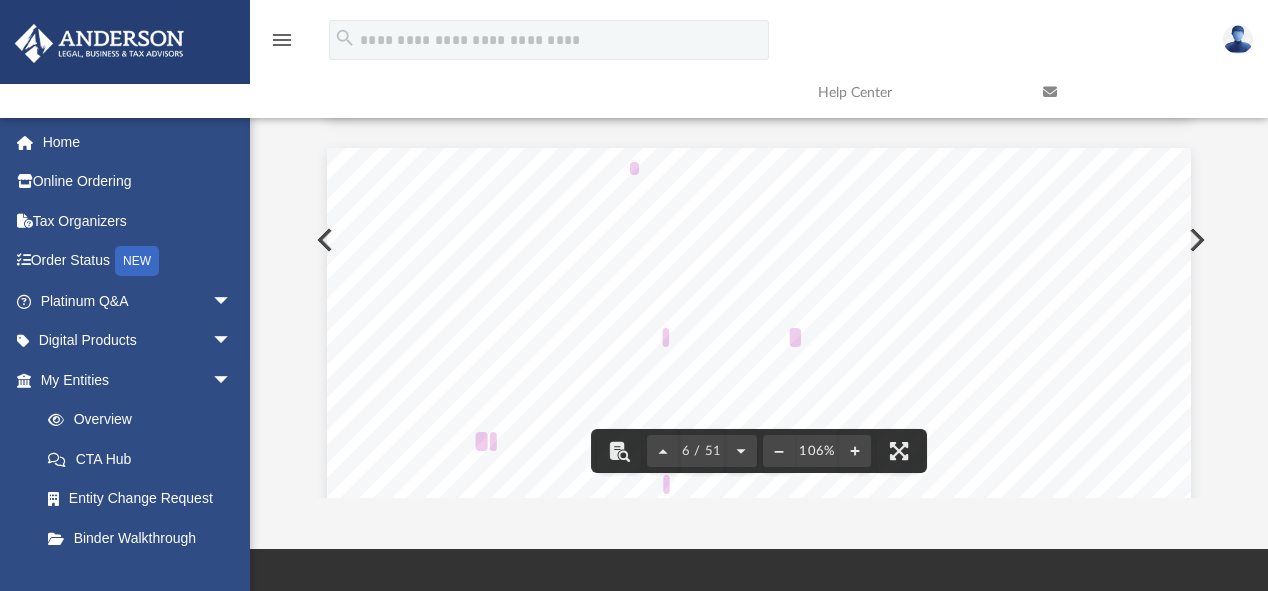 scroll, scrollTop: 5590, scrollLeft: 0, axis: vertical 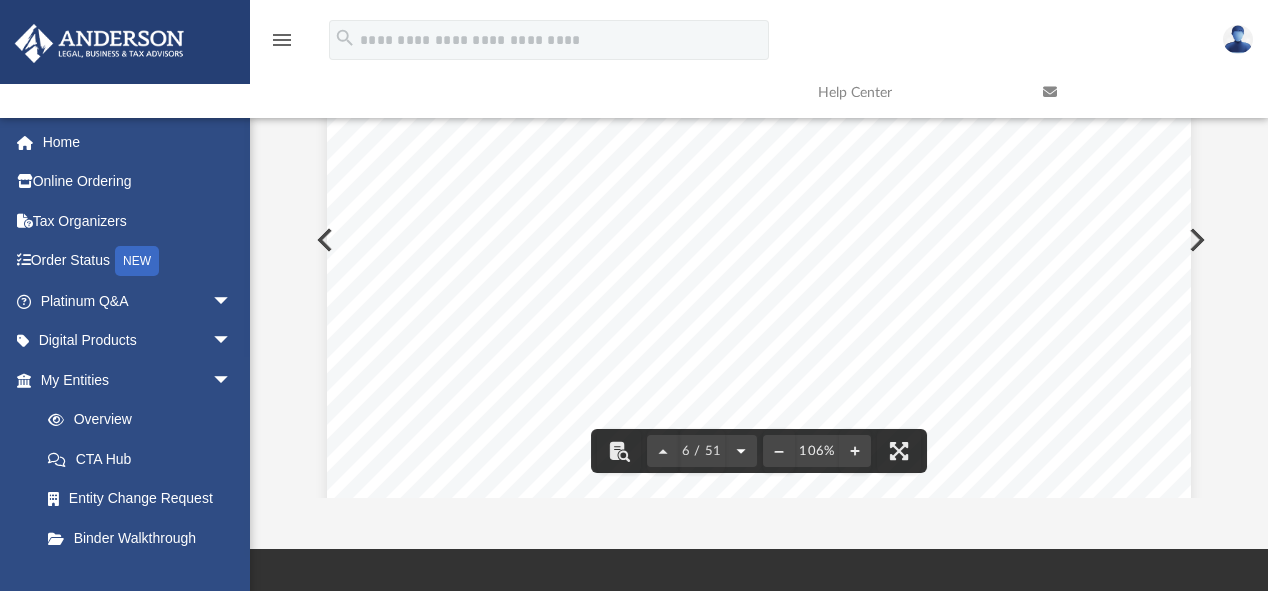 click at bounding box center (741, 451) 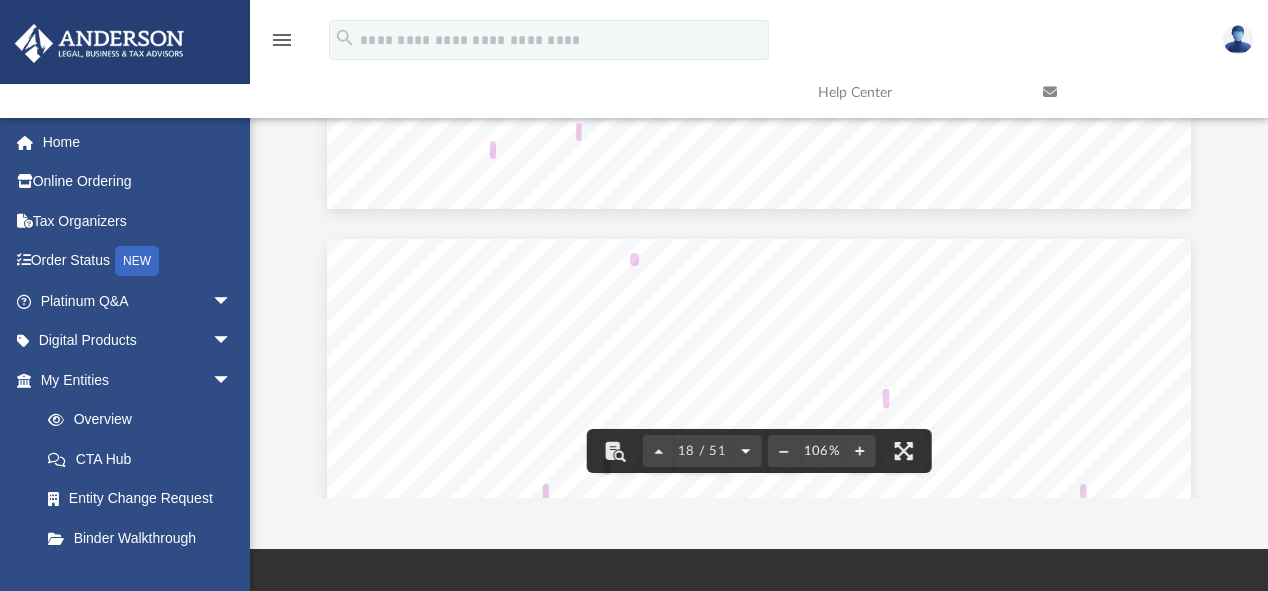 scroll, scrollTop: 19278, scrollLeft: 0, axis: vertical 